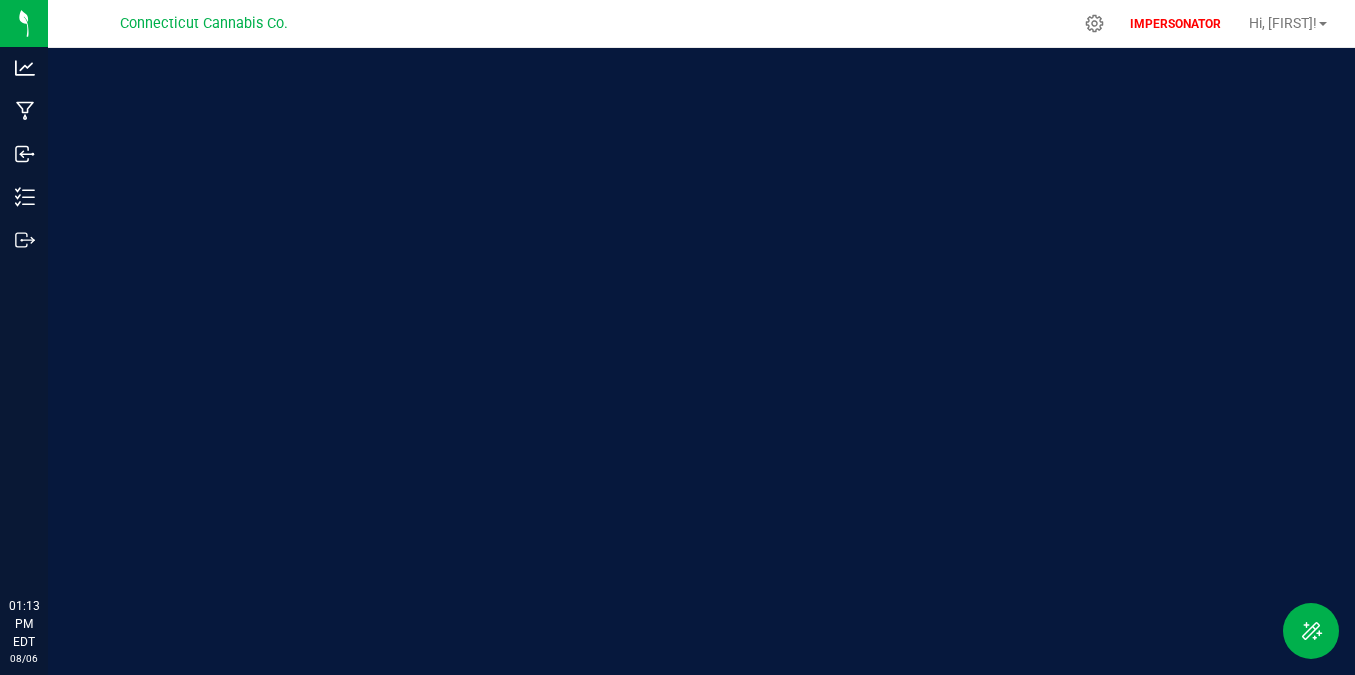 scroll, scrollTop: 0, scrollLeft: 0, axis: both 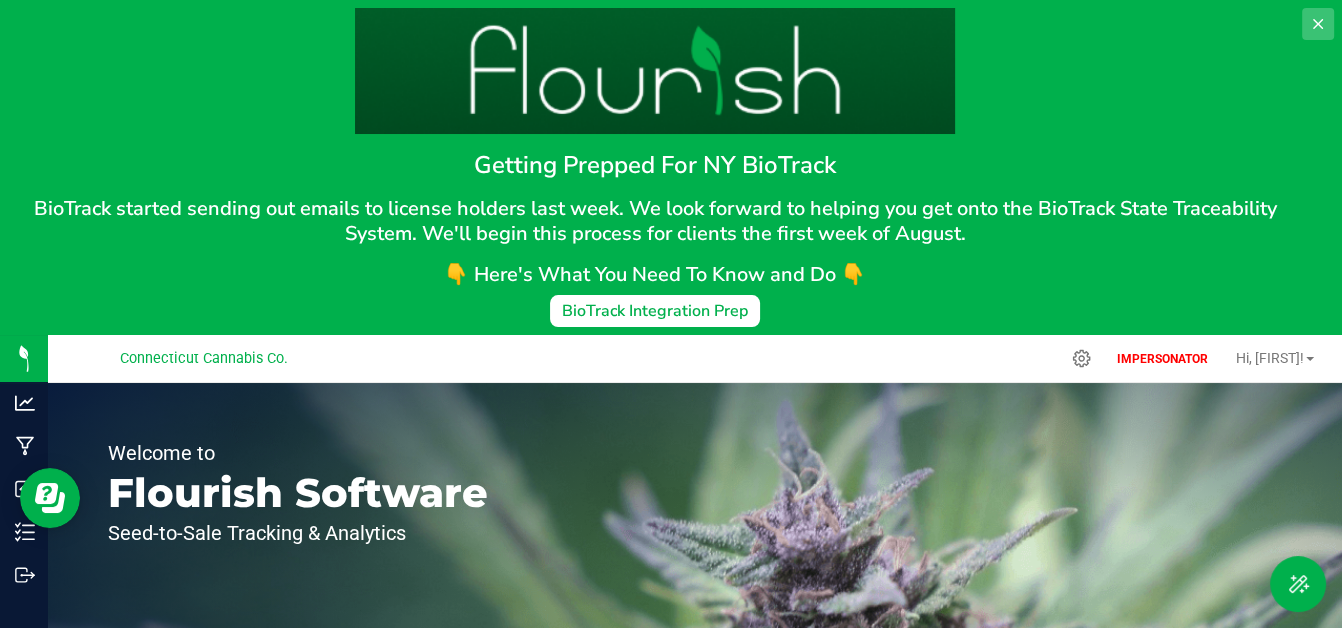click 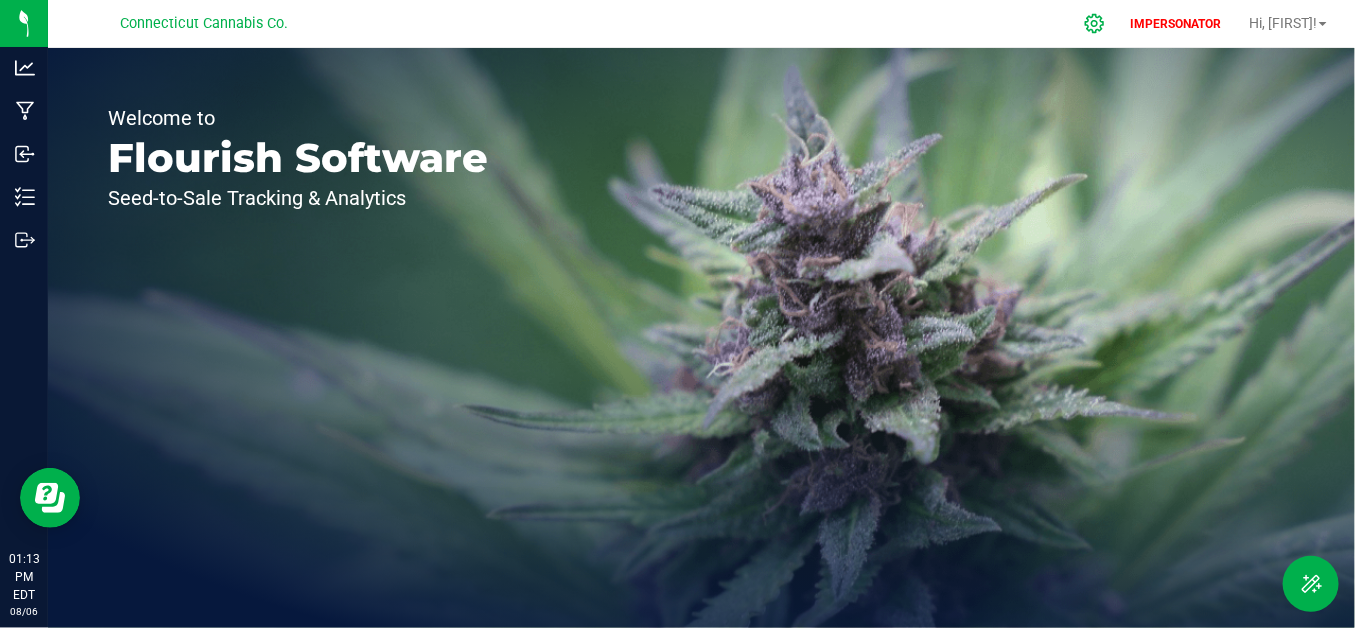 click 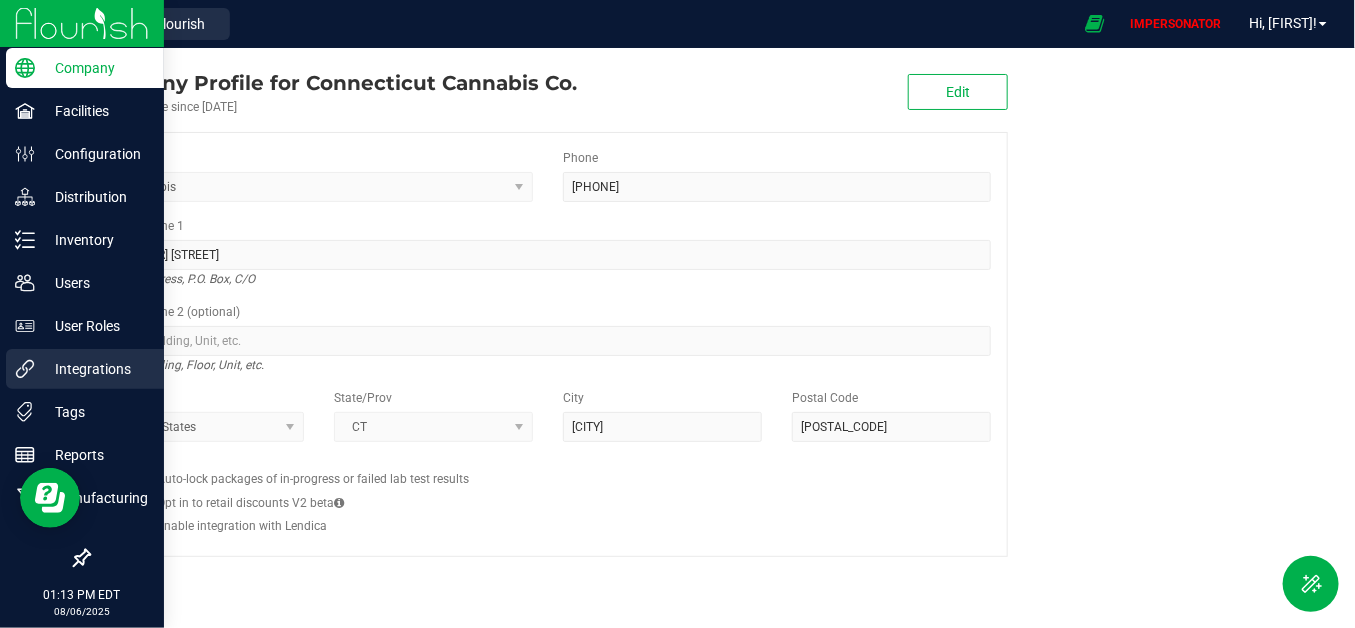 click 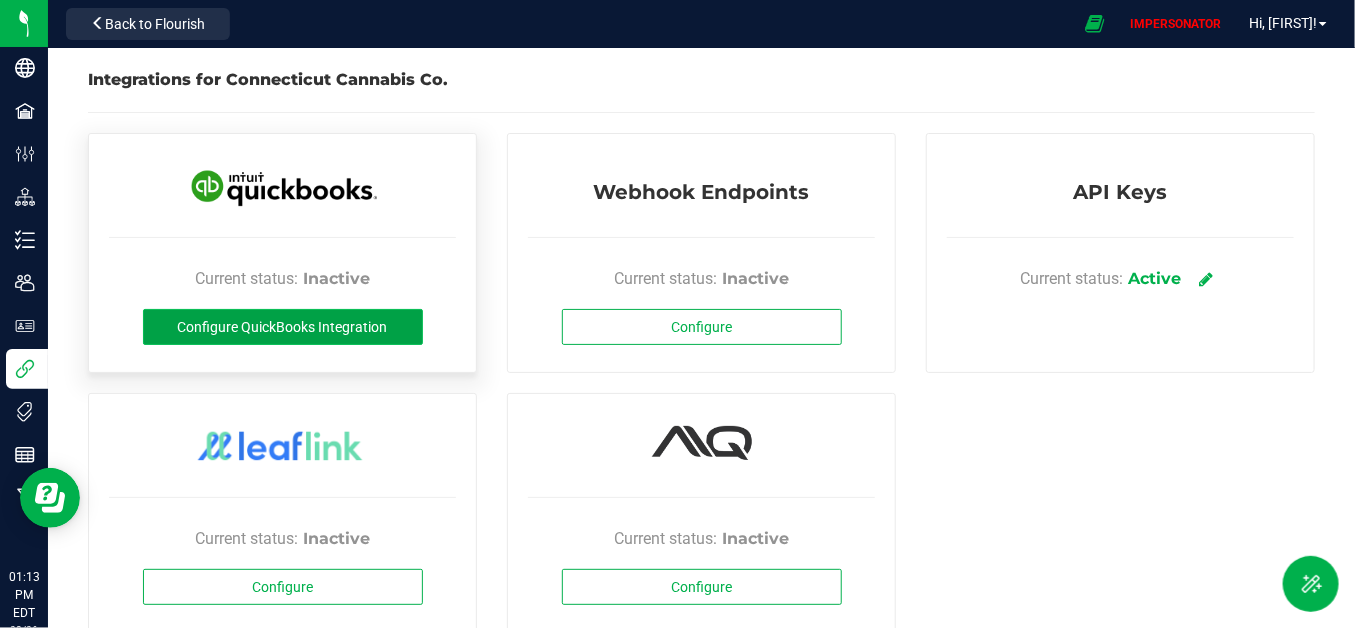 click on "Configure QuickBooks Integration" at bounding box center (283, 327) 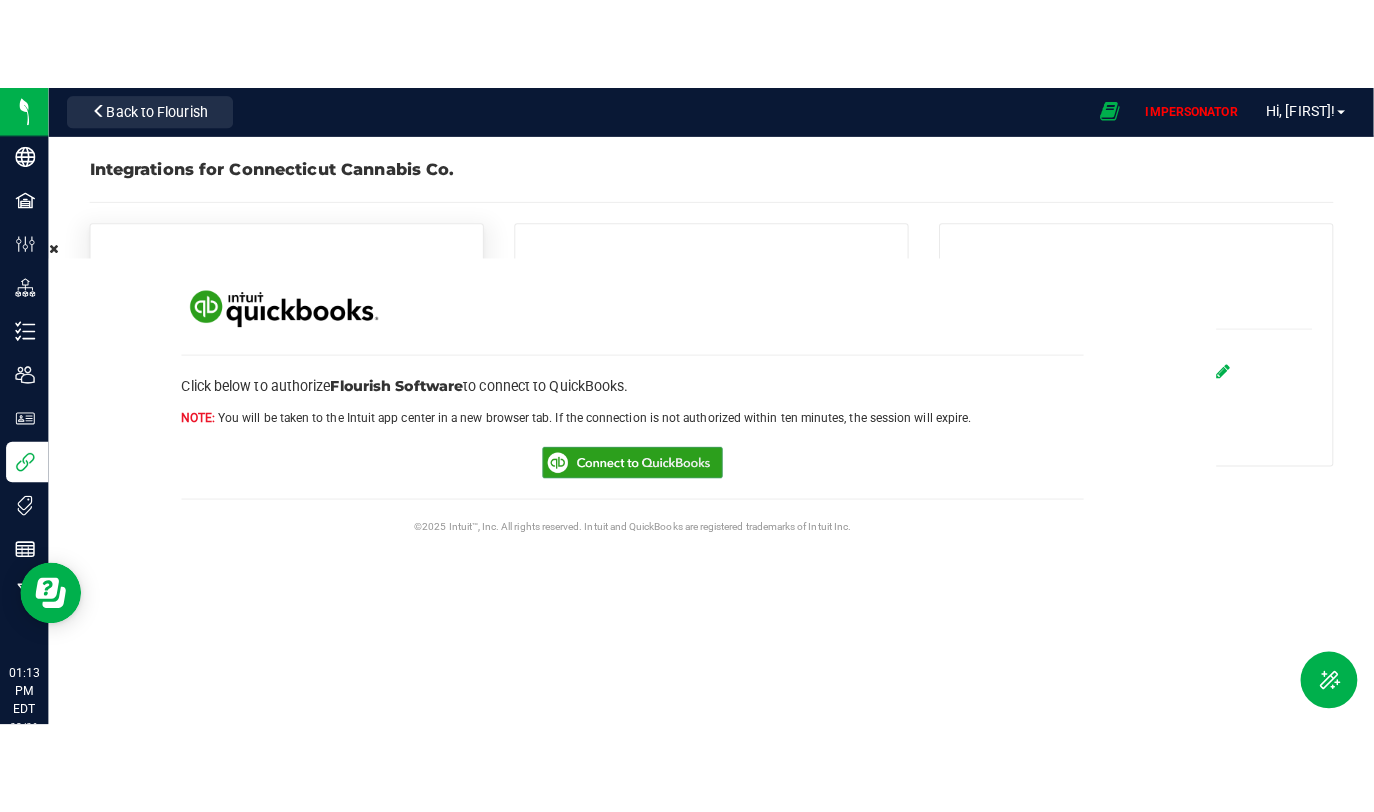 scroll, scrollTop: 0, scrollLeft: 0, axis: both 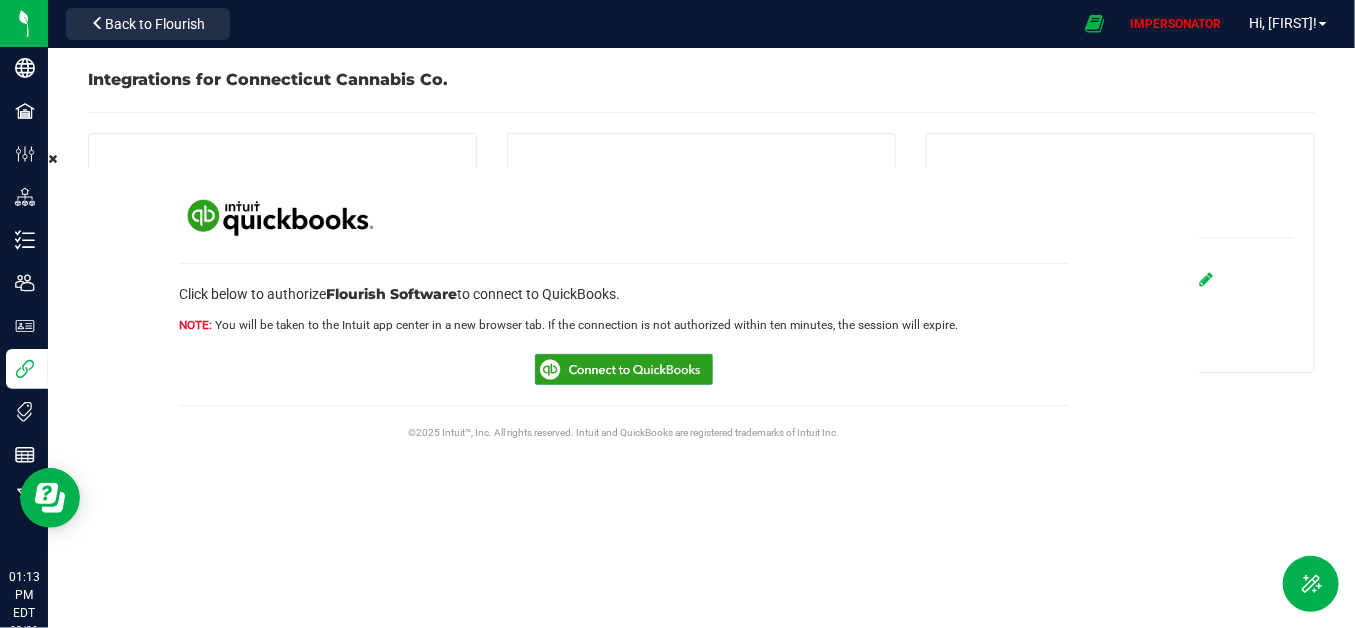 click at bounding box center (623, 368) 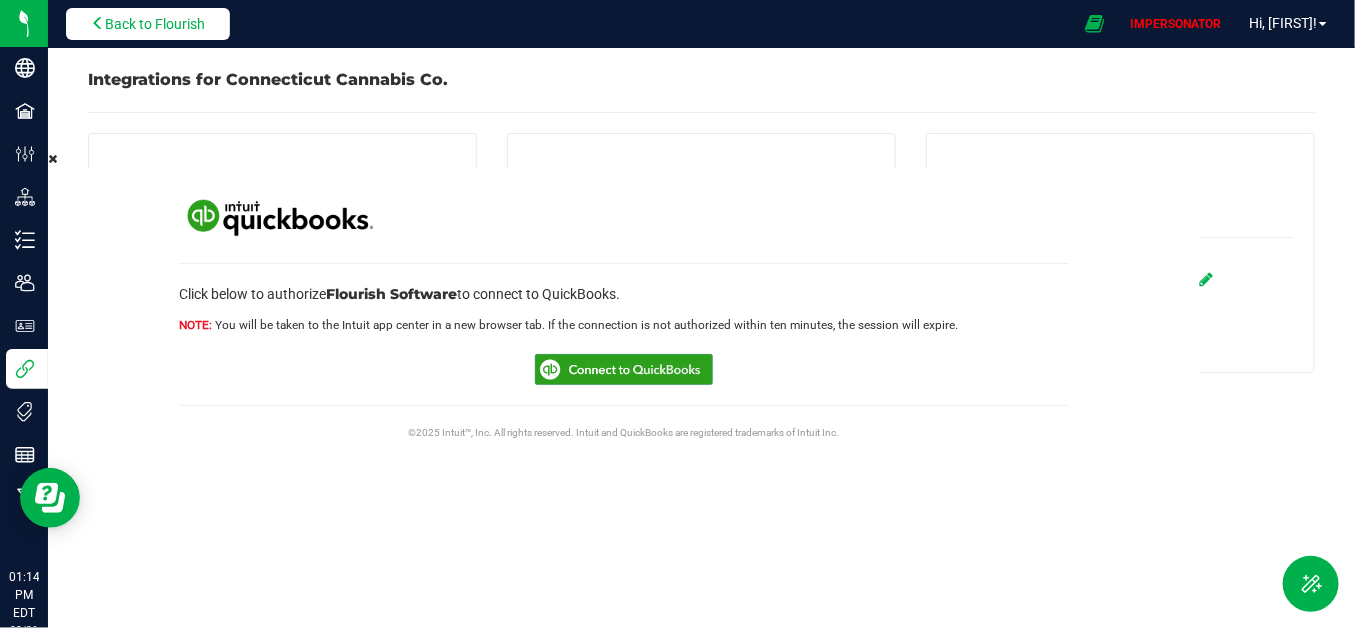 click on "Back to Flourish" at bounding box center [148, 24] 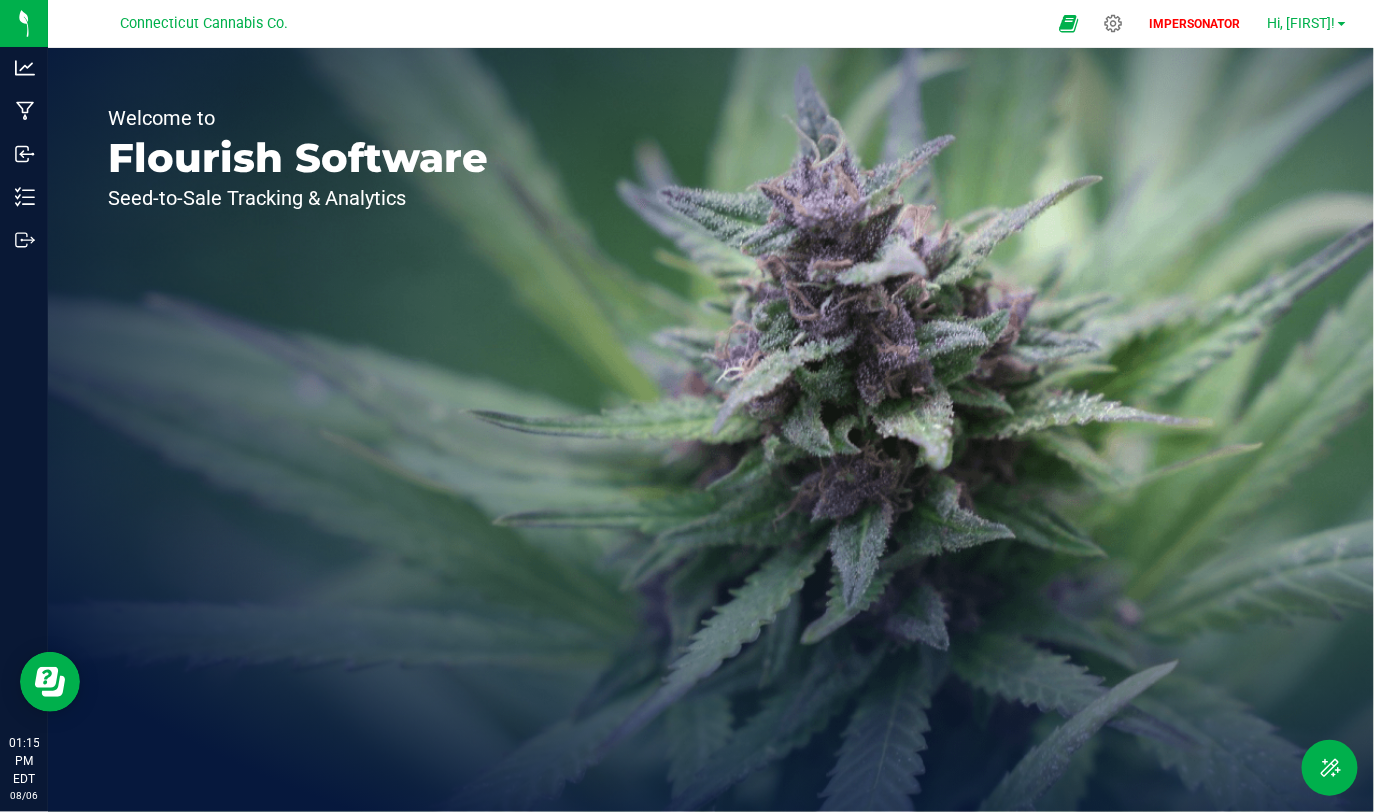 click on "Hi, [FIRST]!" at bounding box center (1302, 23) 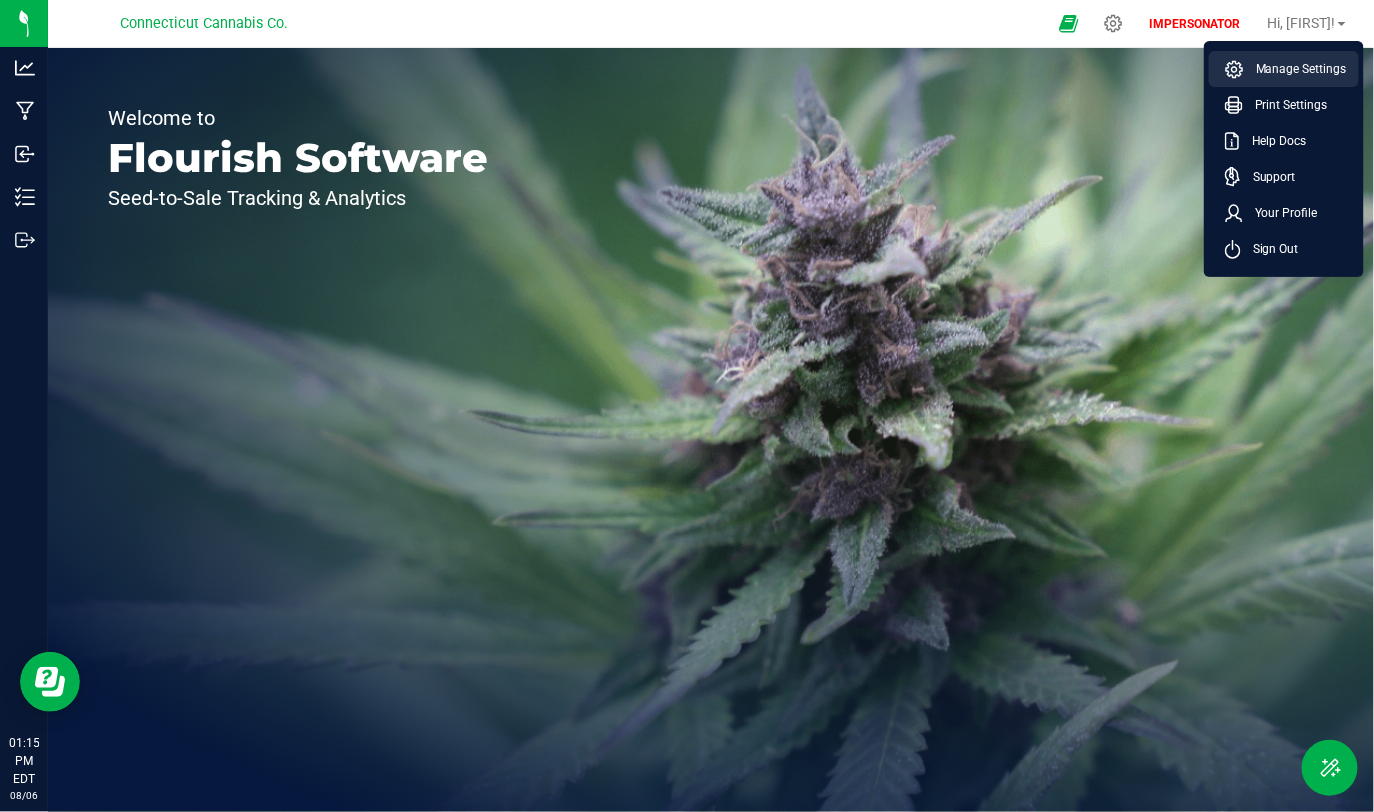 click on "Manage Settings" at bounding box center [1295, 69] 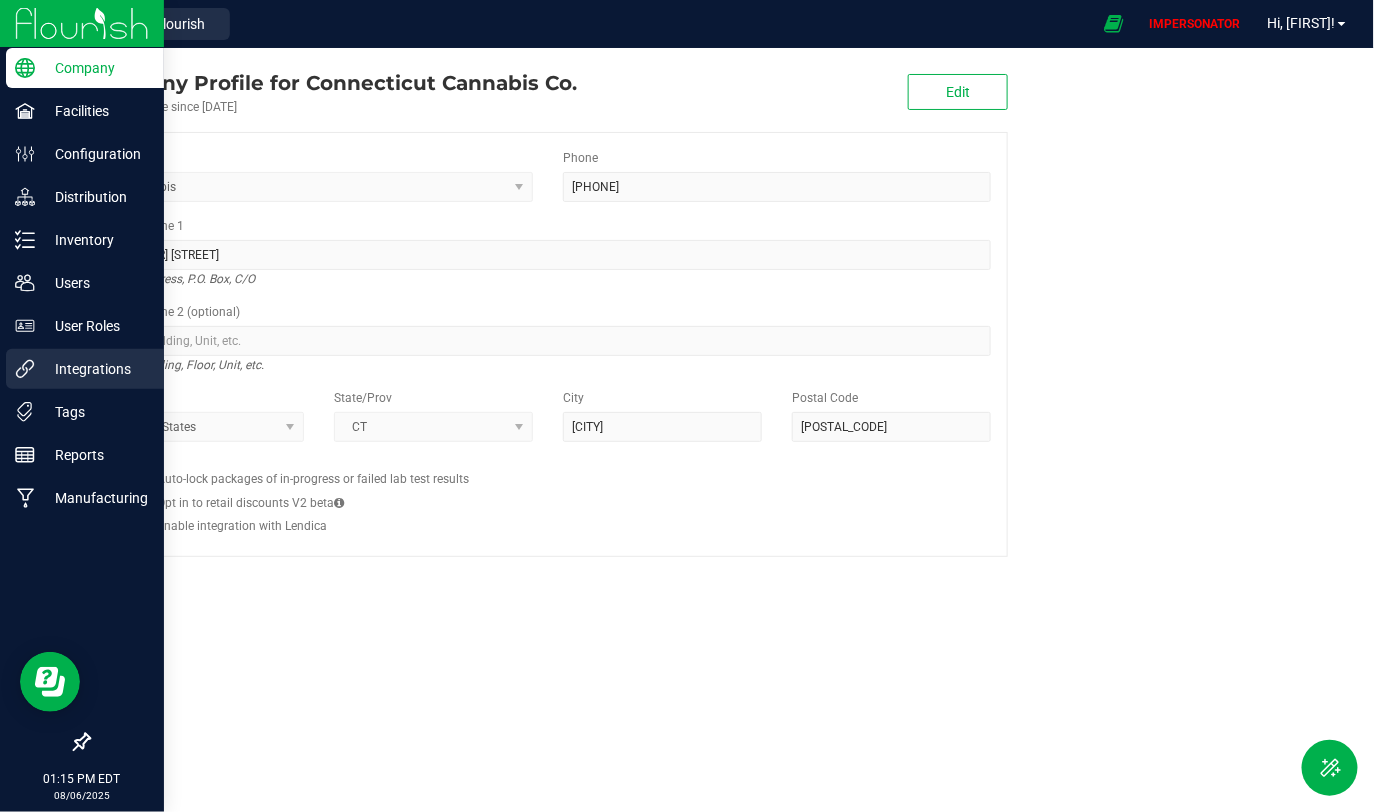 click on "Integrations" at bounding box center [95, 369] 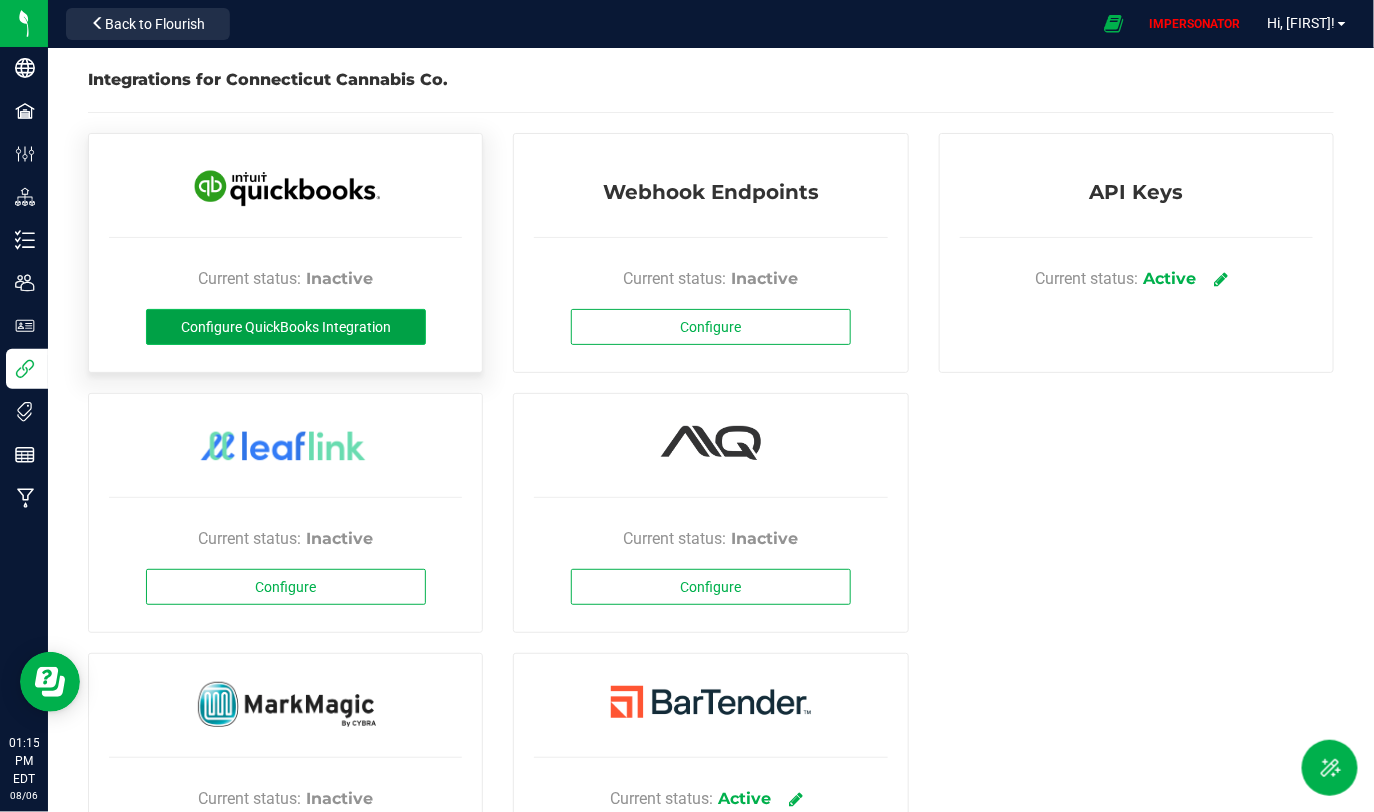 click on "Configure QuickBooks Integration" at bounding box center [286, 327] 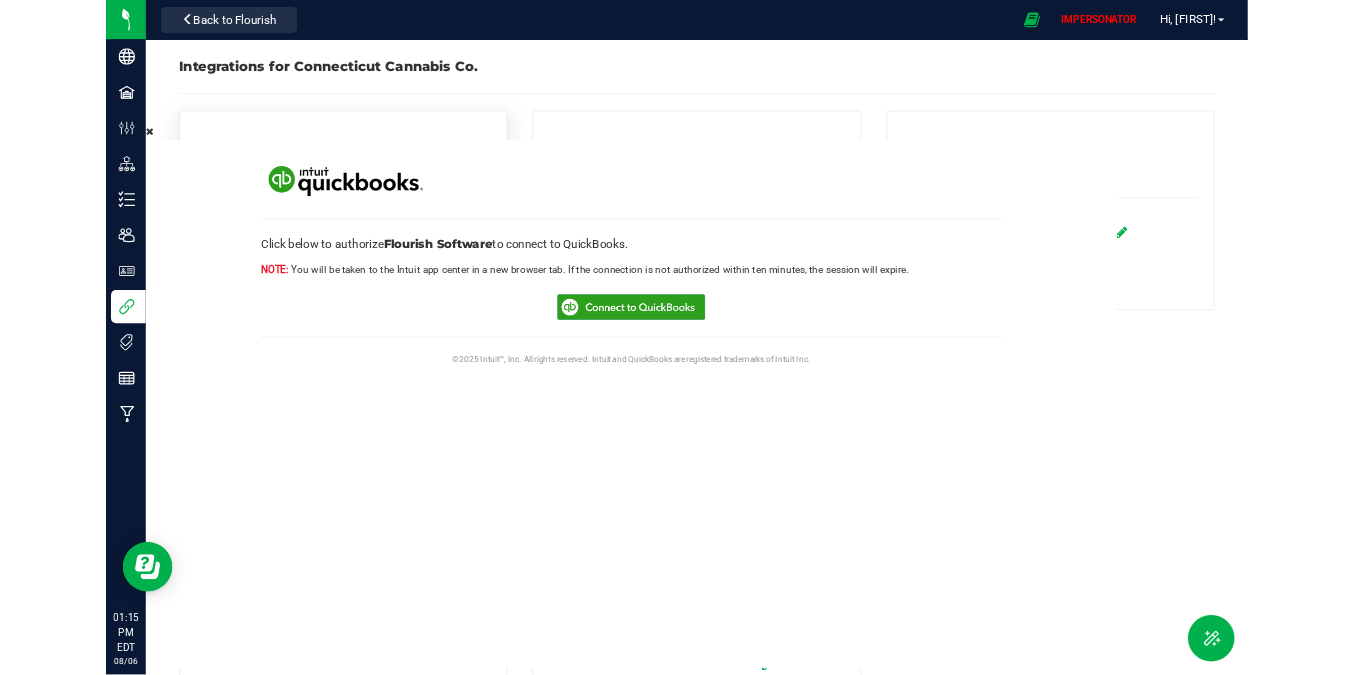 scroll, scrollTop: 0, scrollLeft: 0, axis: both 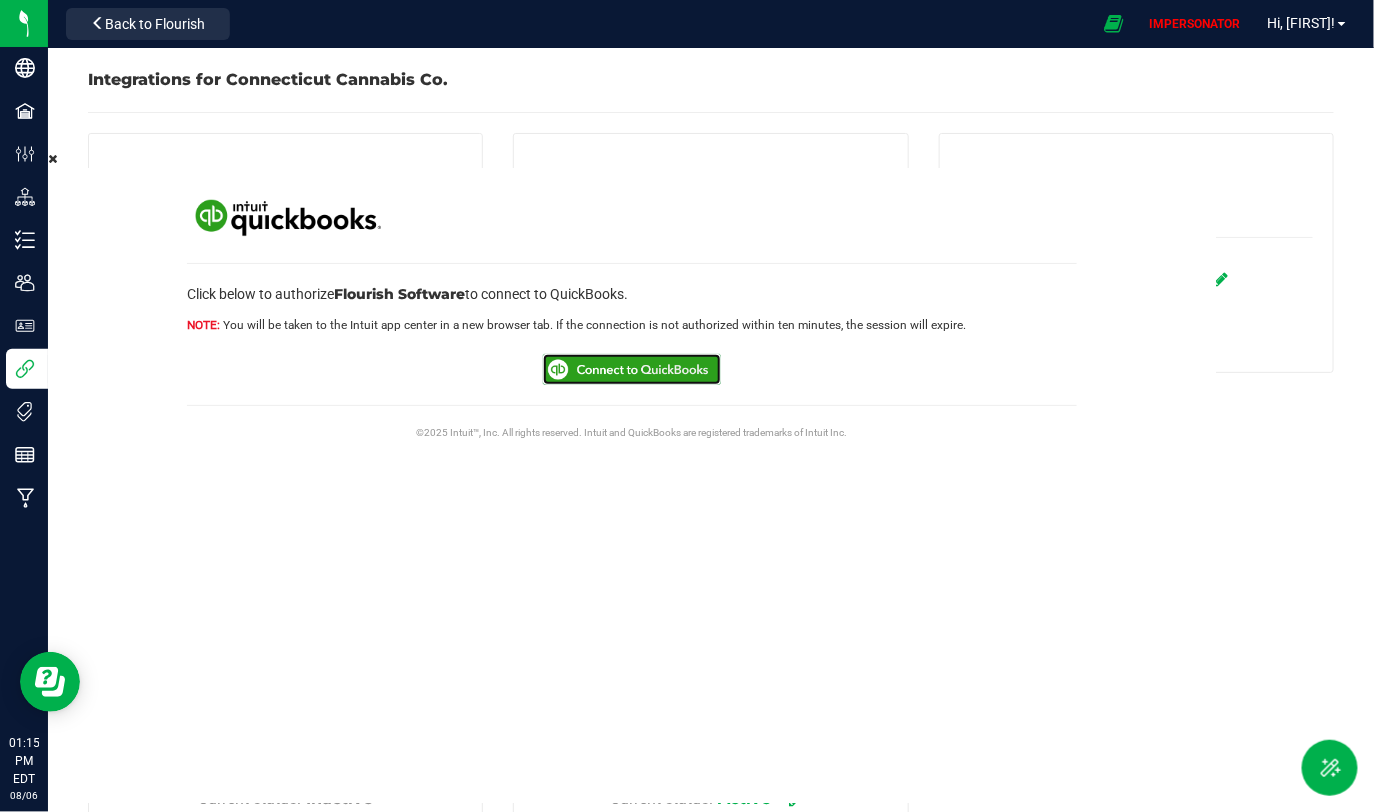 click at bounding box center [631, 368] 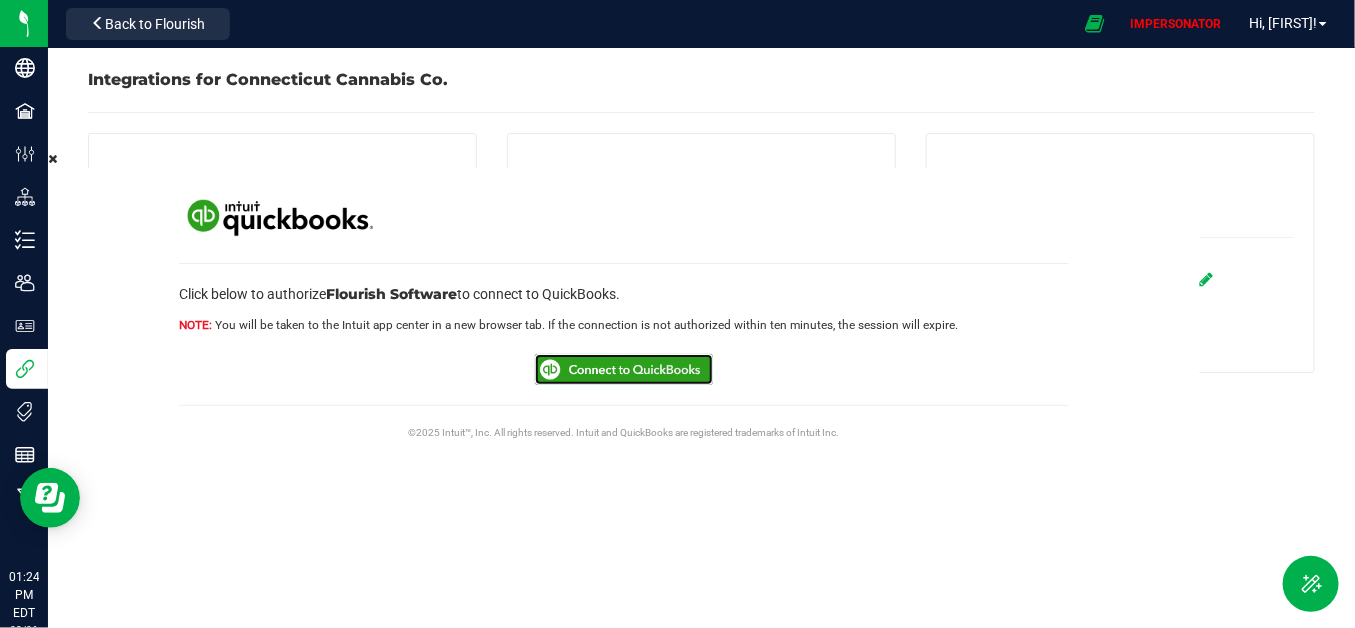 click at bounding box center [623, 368] 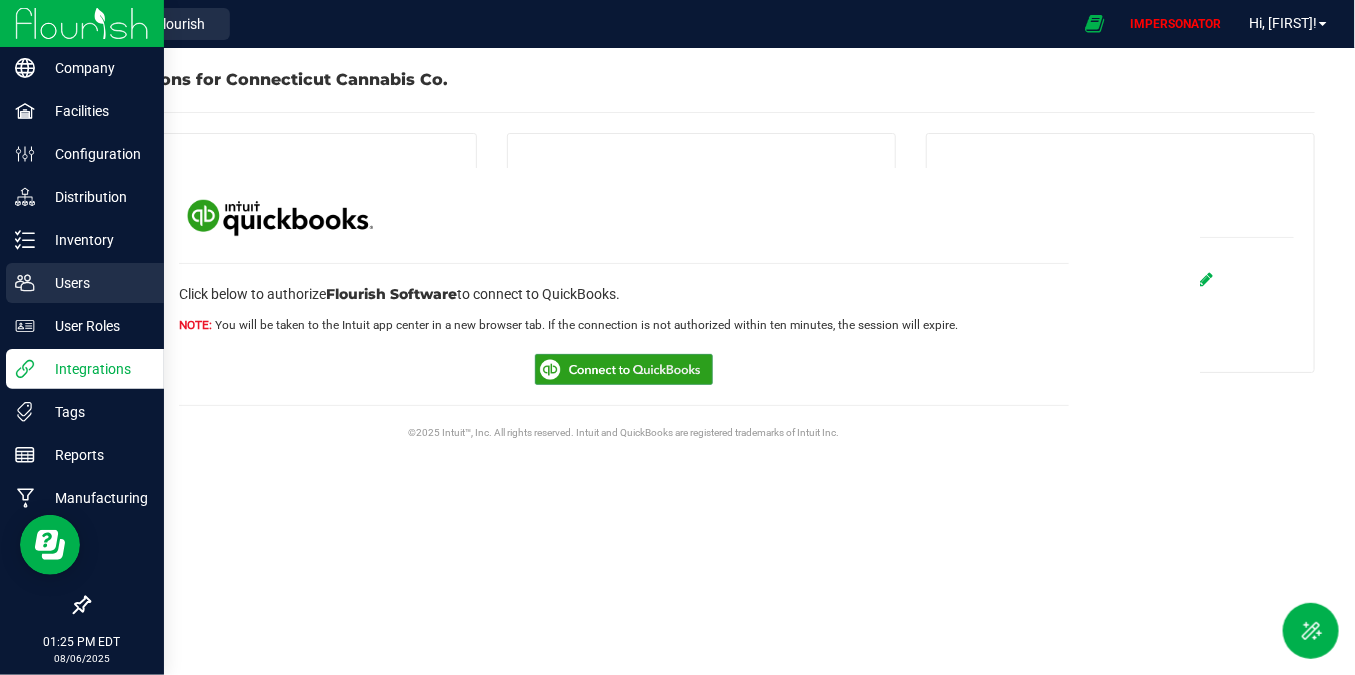 click on "Users" at bounding box center (95, 283) 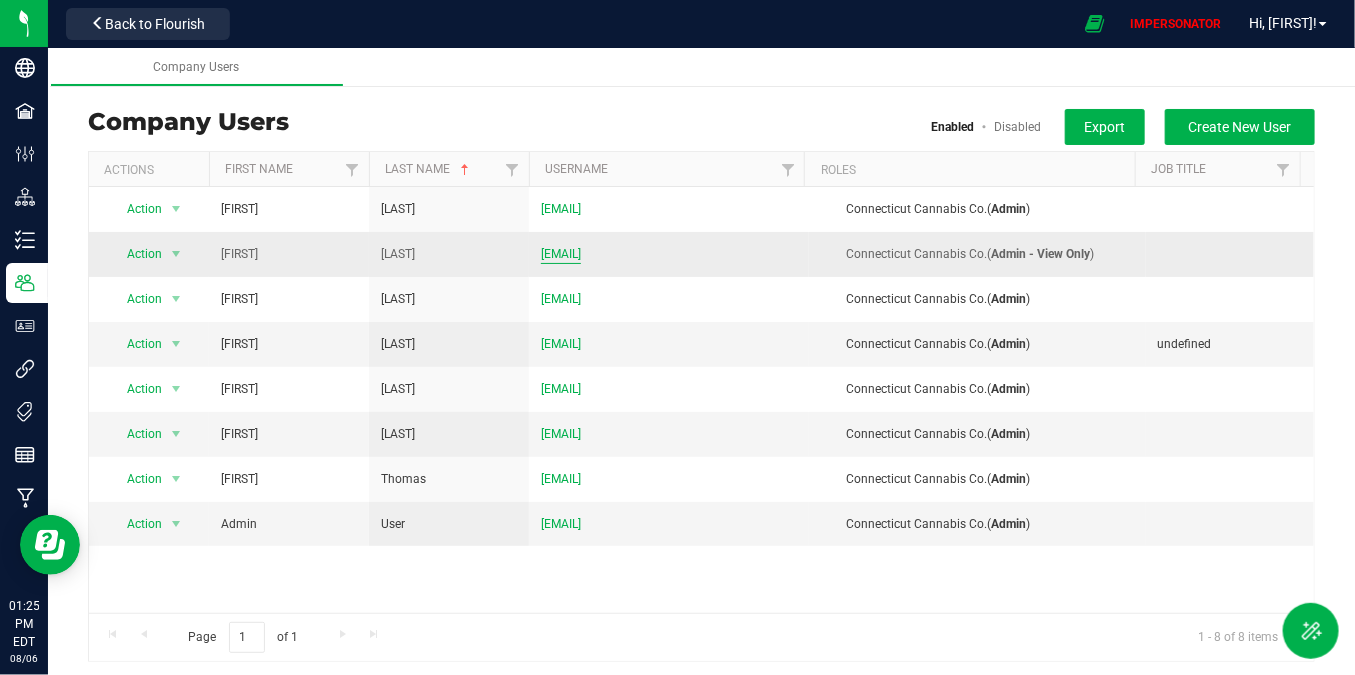 click on "[EMAIL]" at bounding box center [561, 254] 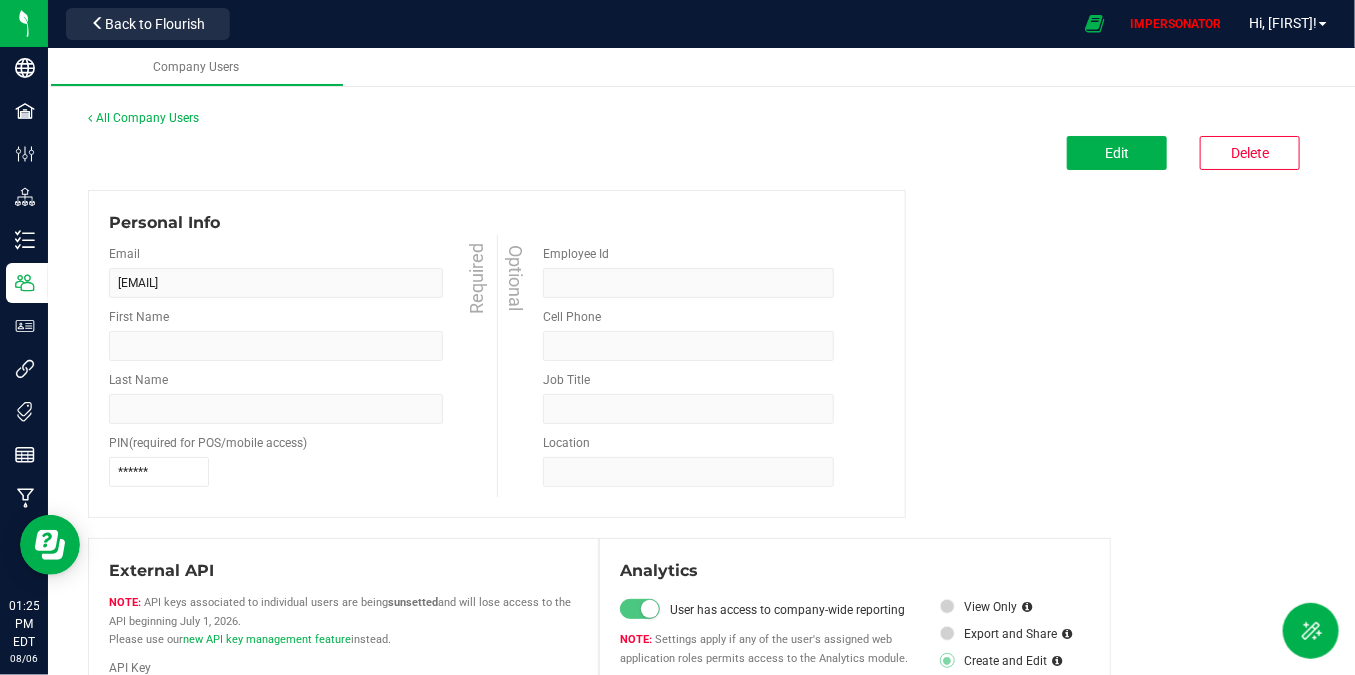 type on "[FIRST]" 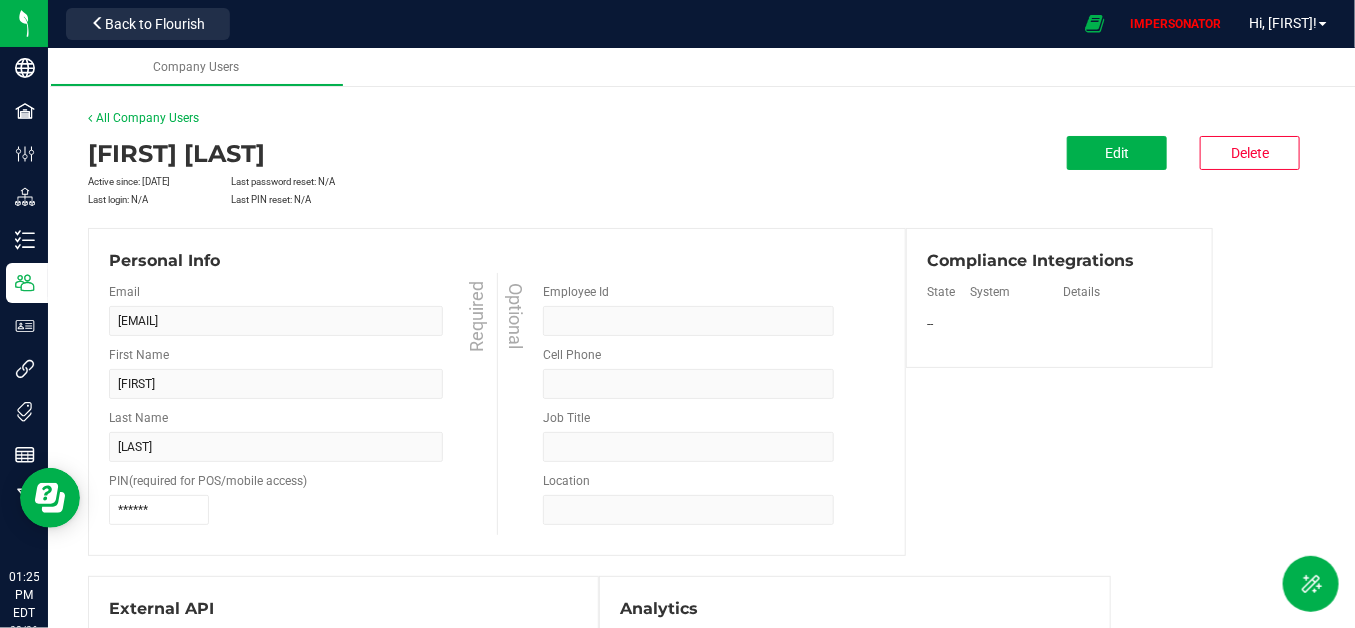 click on "Connecticut Cannabis Co. Back to Flourish IMPERSONATOR Hi, [FIRST]! Print Settings Help Docs Support Your Profile Sign Out" at bounding box center [701, 24] 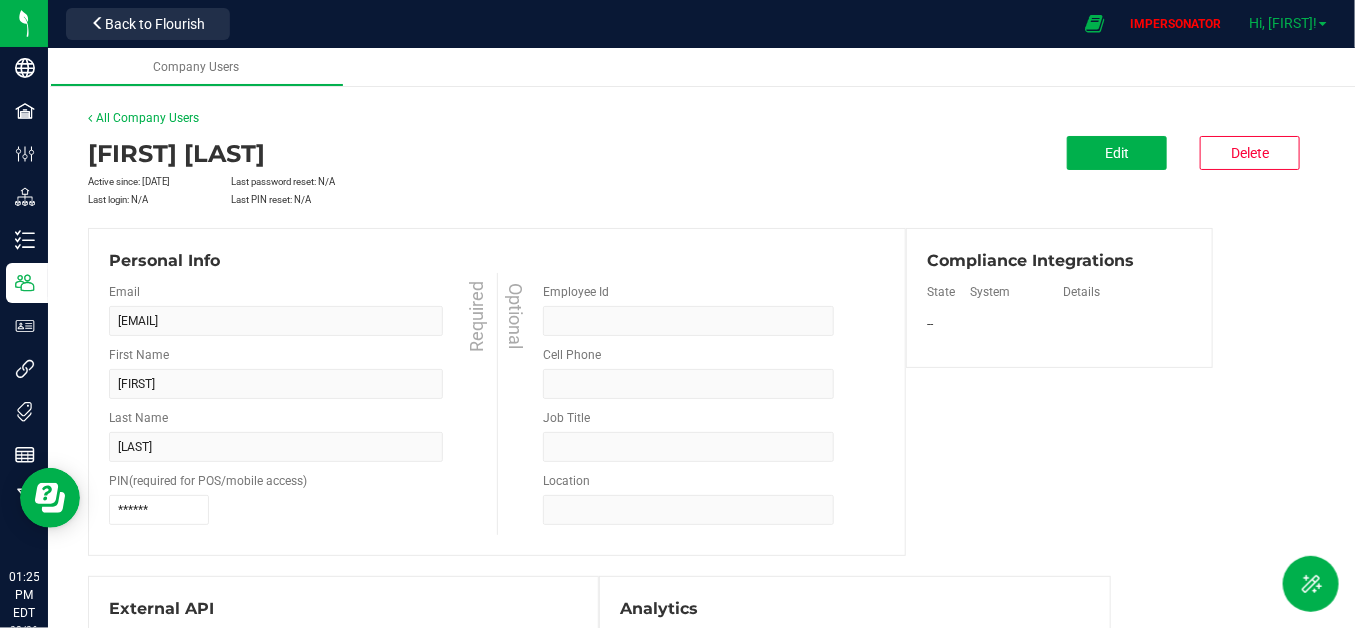 click on "Hi, [FIRST]!" at bounding box center (1283, 23) 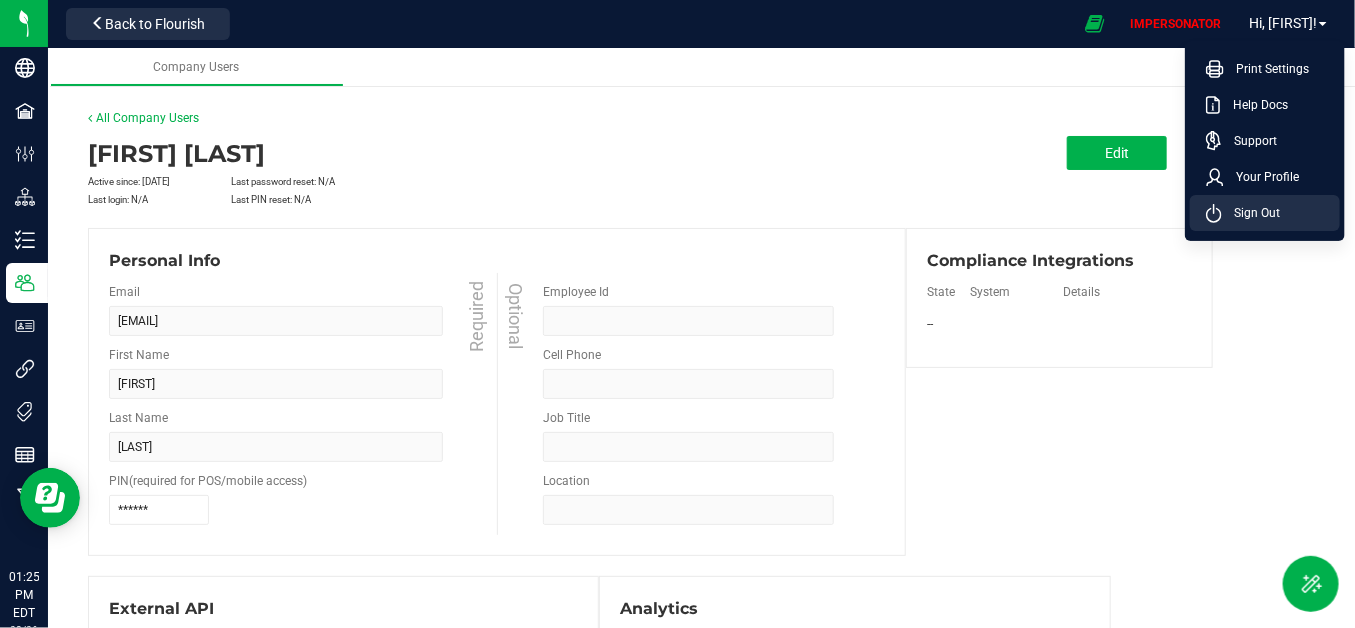 click on "Sign Out" at bounding box center [1251, 213] 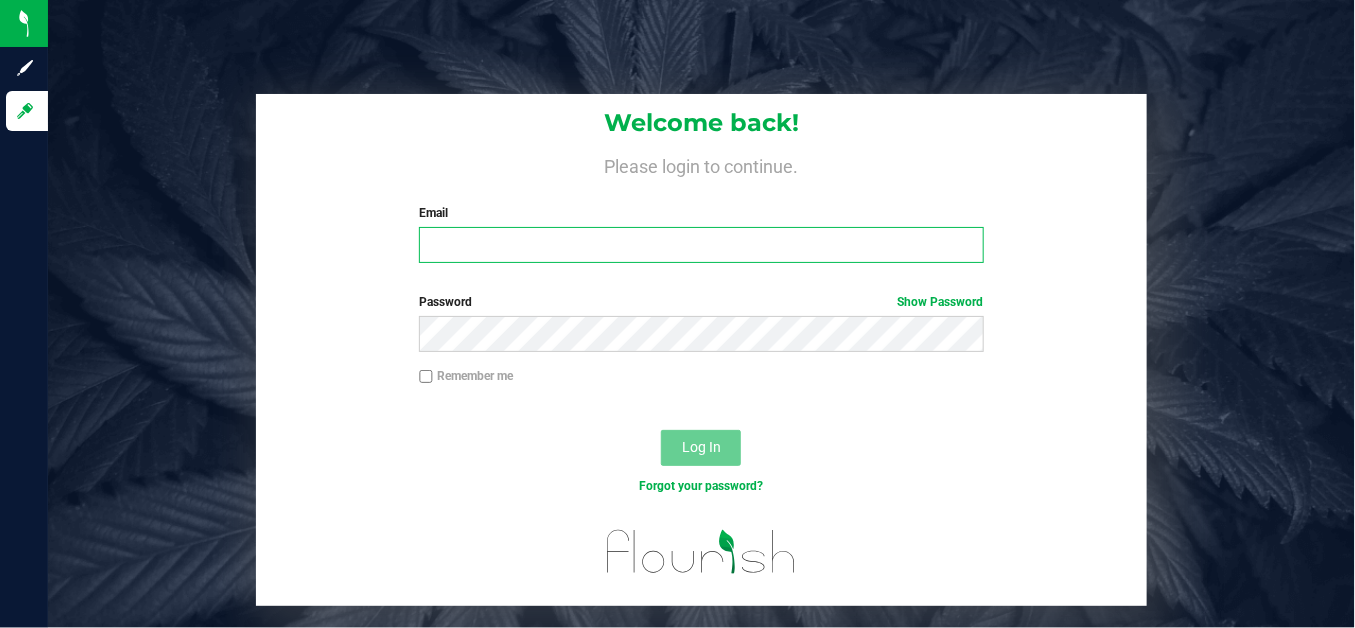 type on "[EMAIL]" 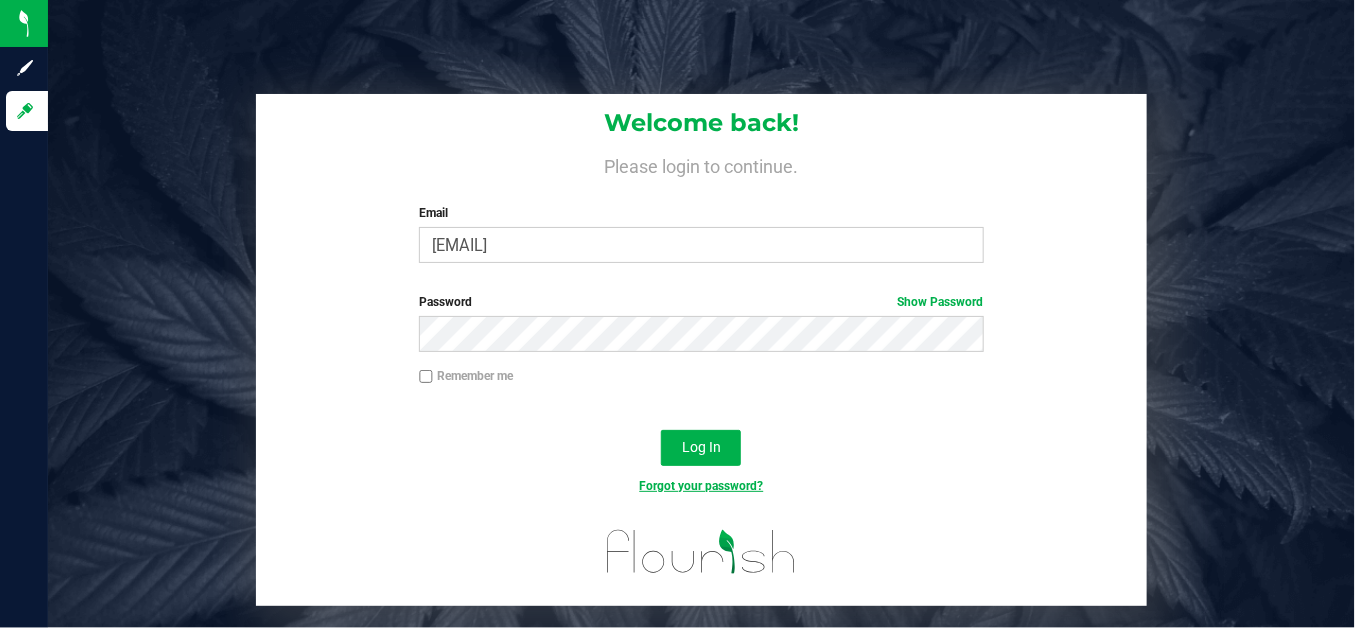 click on "Forgot your password?" at bounding box center [701, 486] 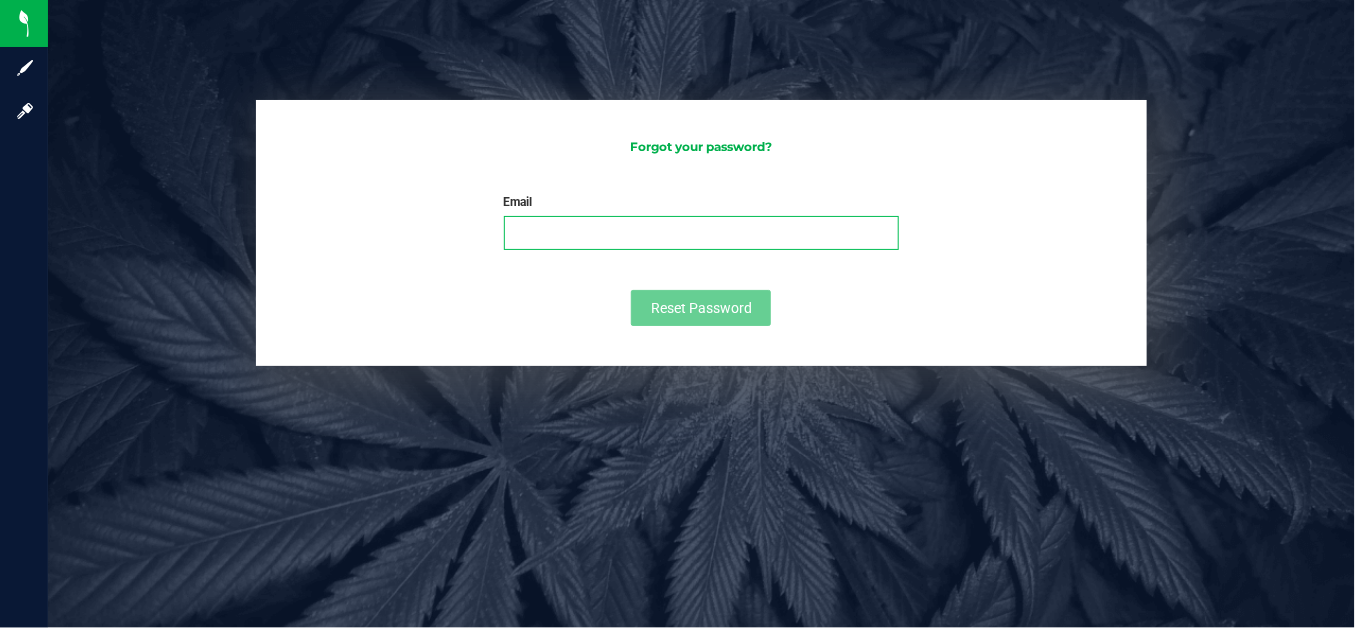 click on "Email" at bounding box center (702, 233) 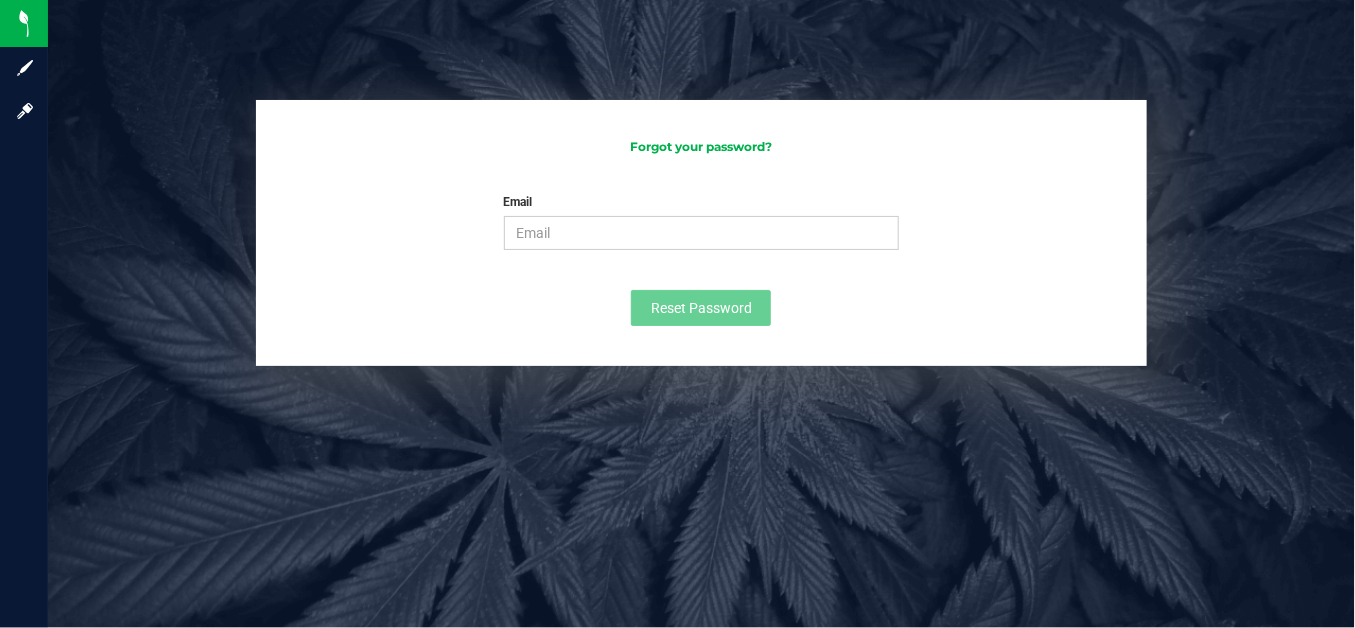 click on "Email
Please enter your email
Please format your email correctly" at bounding box center [702, 221] 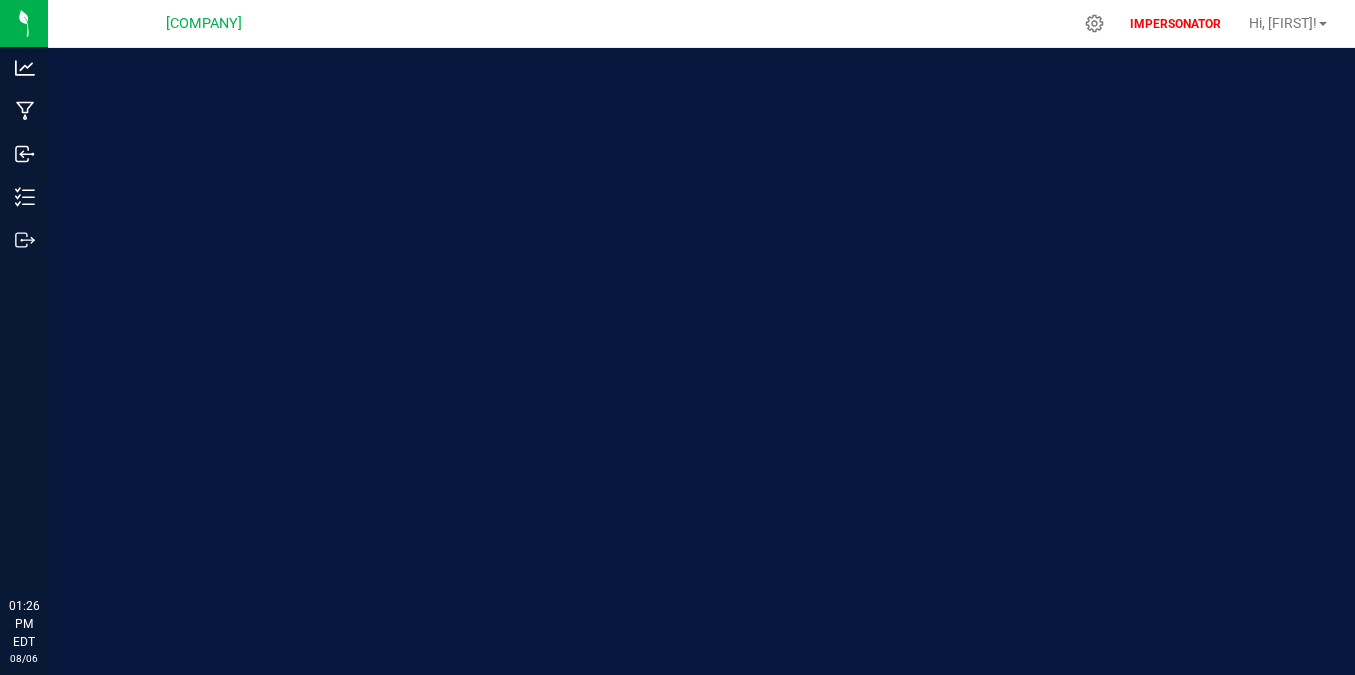 scroll, scrollTop: 0, scrollLeft: 0, axis: both 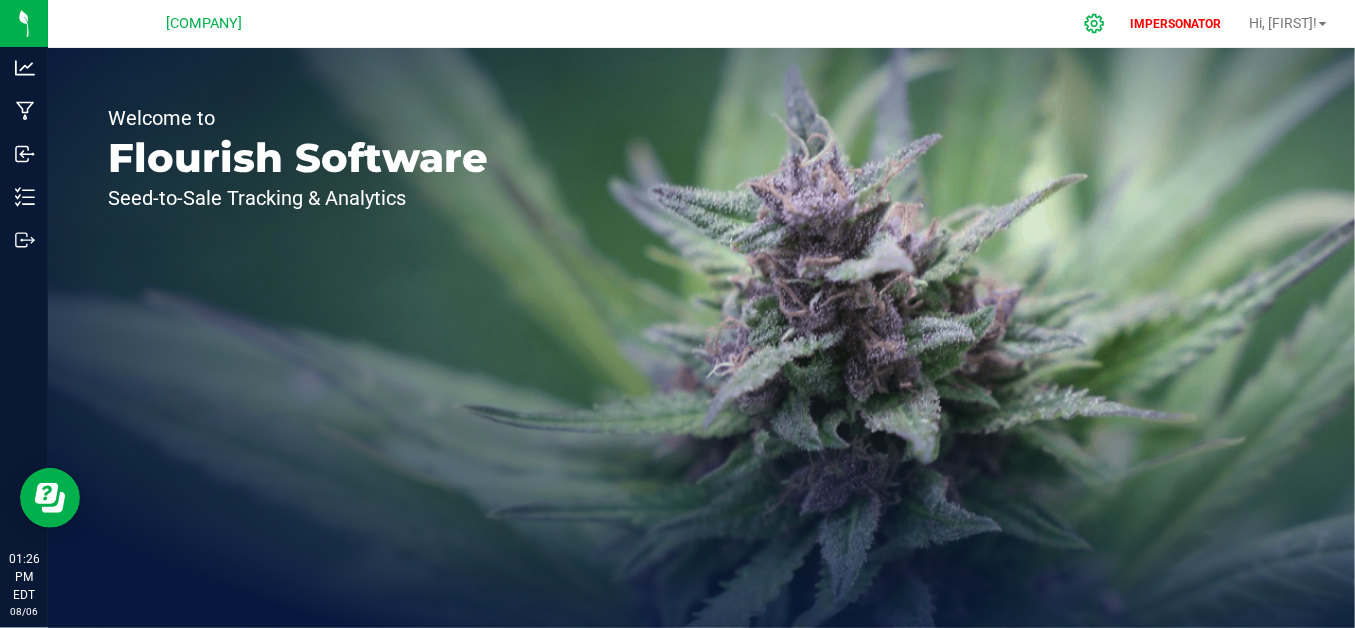 click 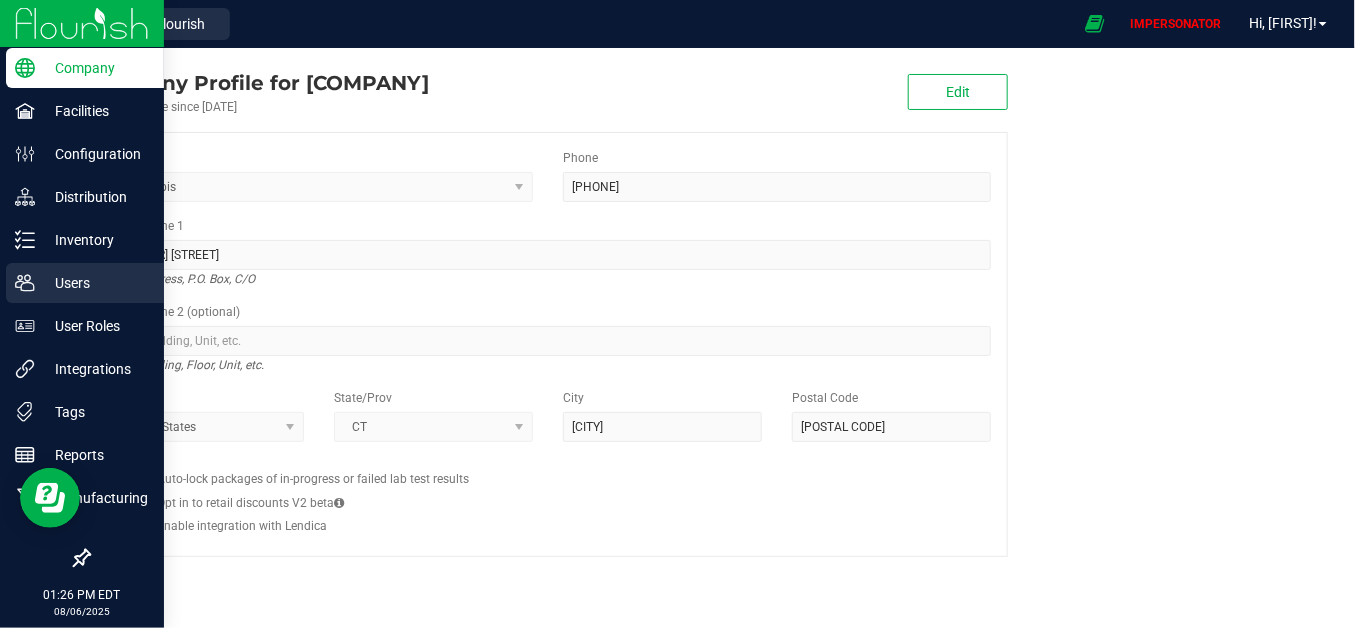 click on "Users" at bounding box center [95, 283] 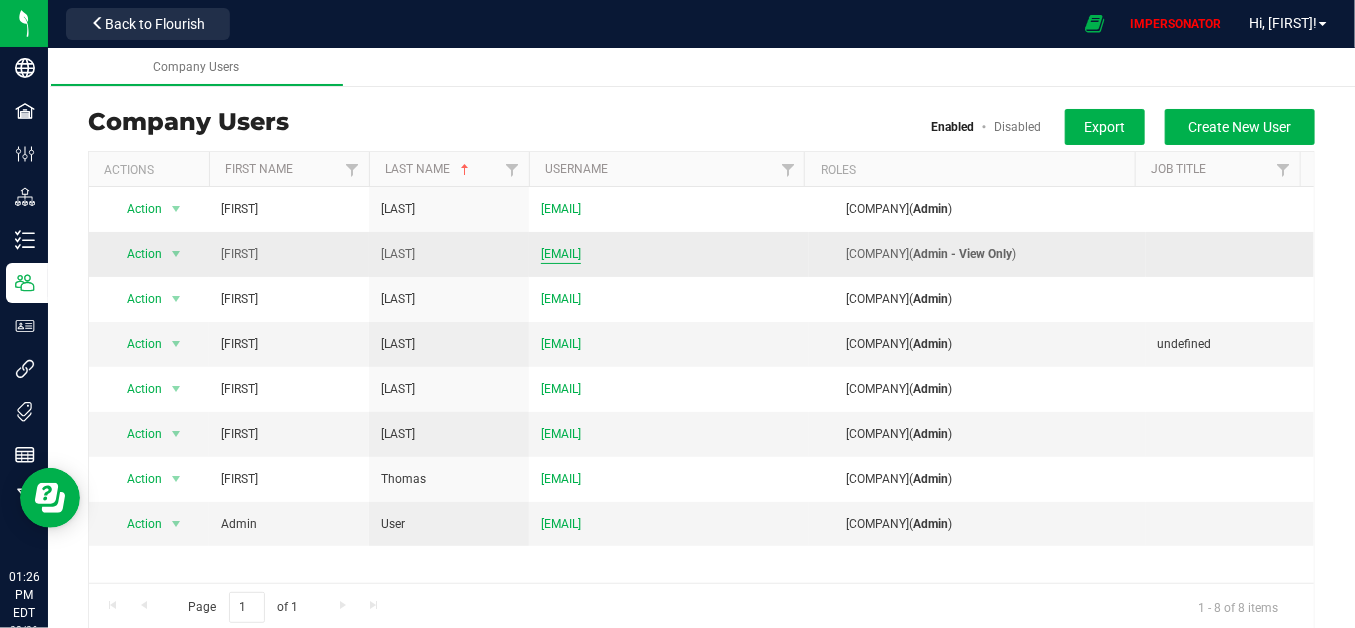 click on "[EMAIL]" at bounding box center [561, 254] 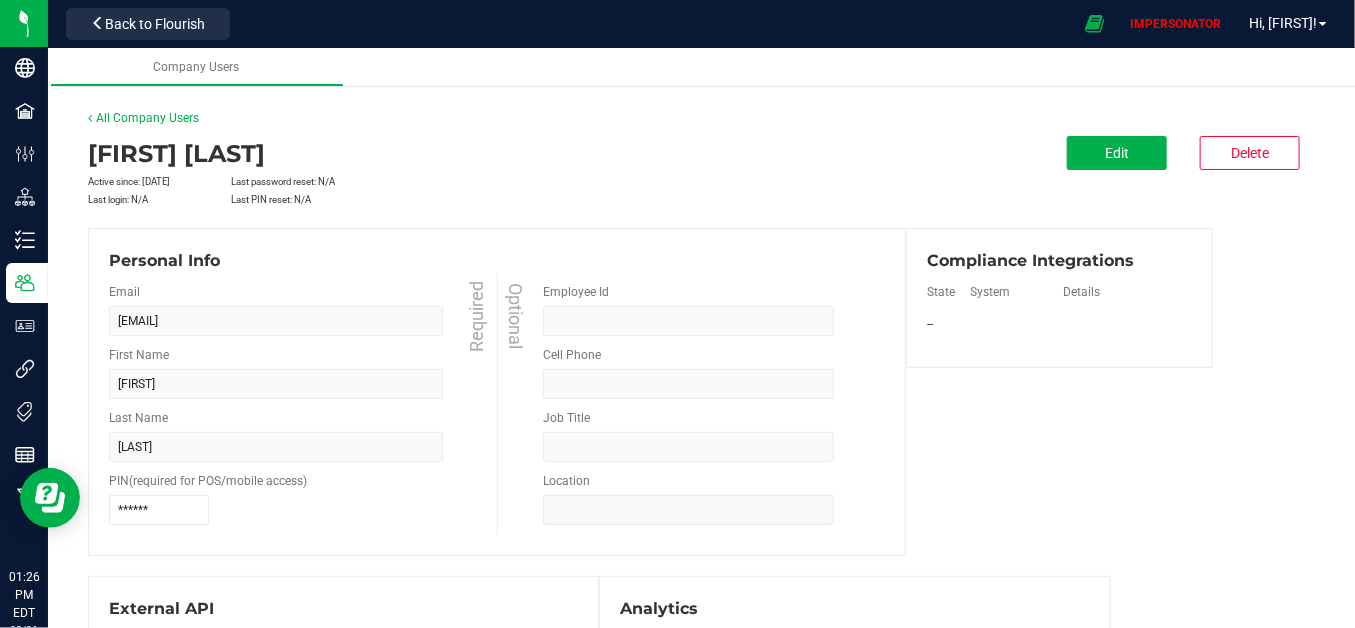 drag, startPoint x: 145, startPoint y: 183, endPoint x: 200, endPoint y: 182, distance: 55.00909 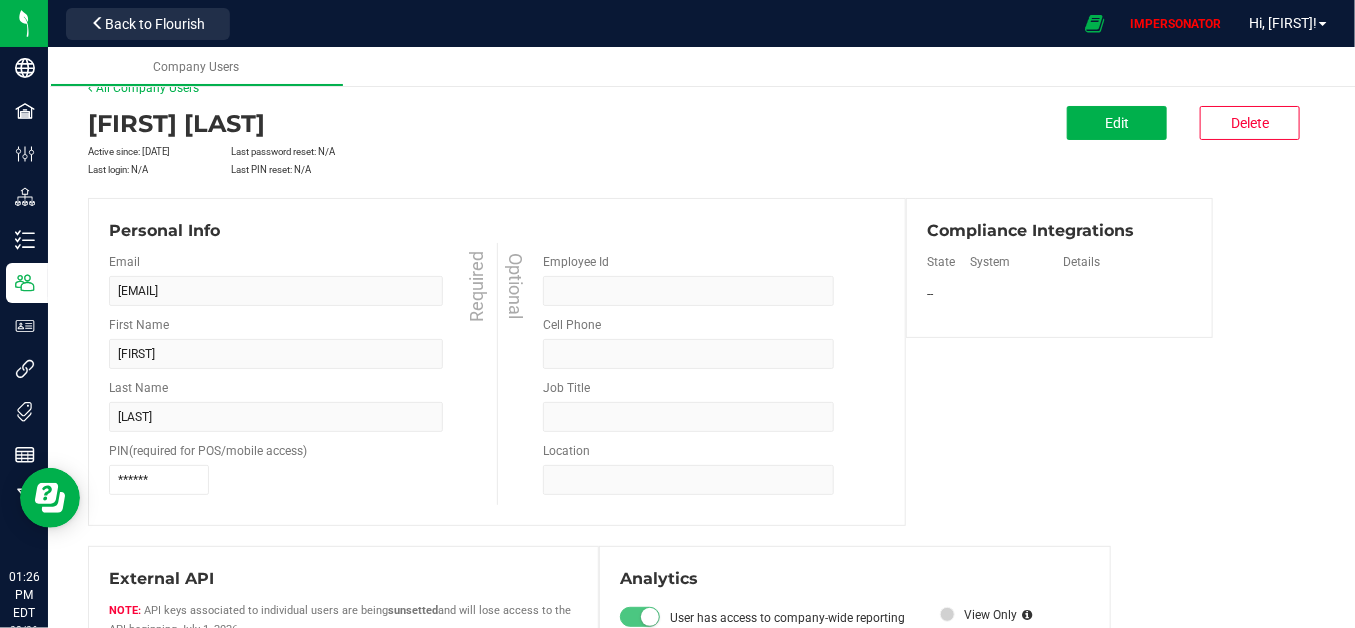 scroll, scrollTop: 0, scrollLeft: 0, axis: both 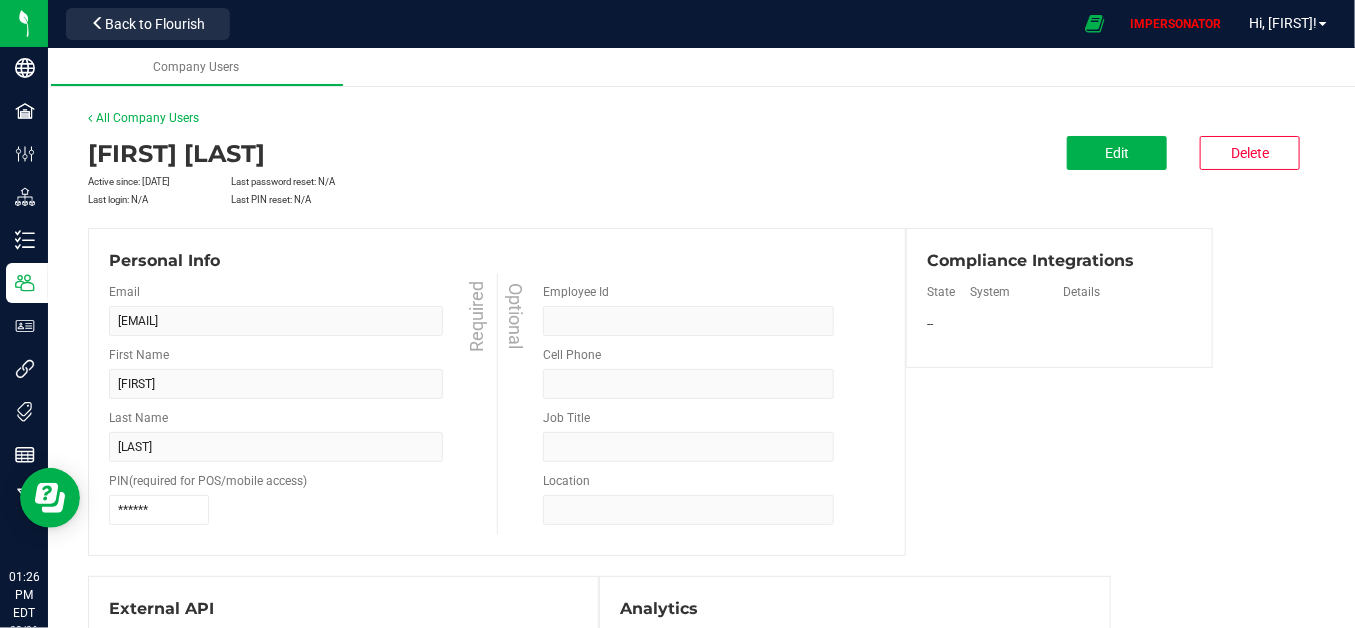 click on "Connecticut Cannabis Co.
Users
accounting@ctcannabisco.com
All Company Users
Jeanette Gaines
Active since: Jul 24, 2025
Last password reset:
N/A
Last login:
N/A
Last PIN reset:
N/A" at bounding box center [701, 521] 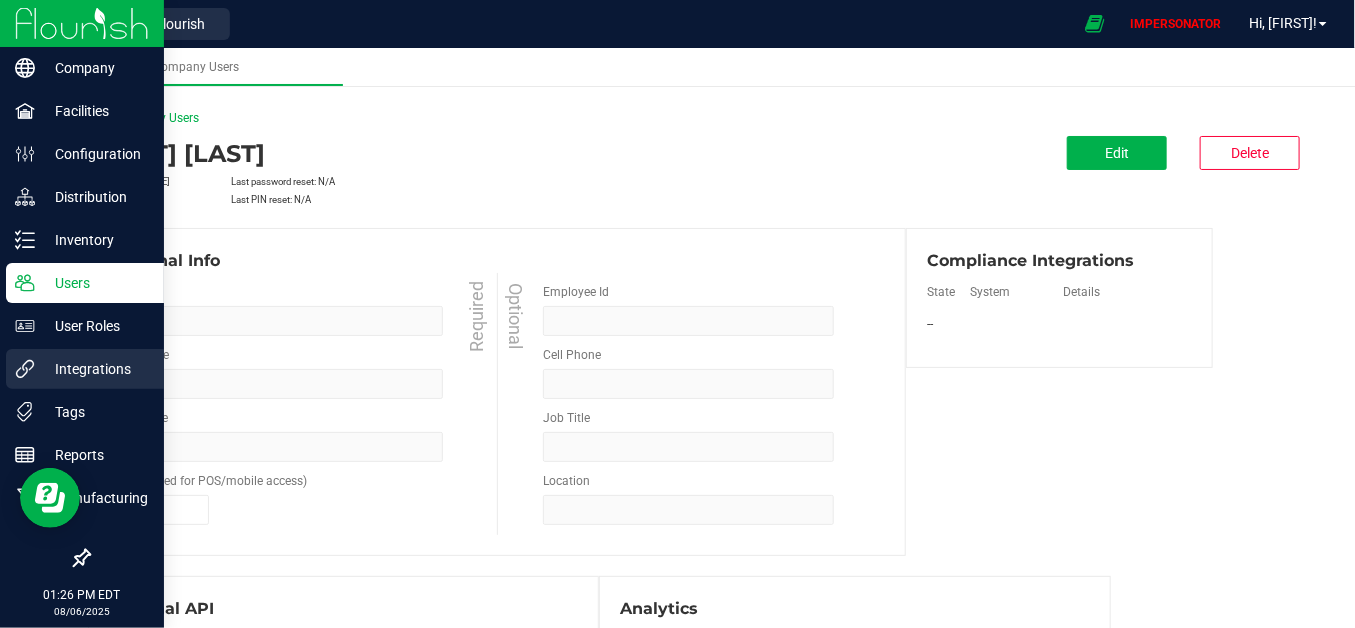 click on "Integrations" at bounding box center [95, 369] 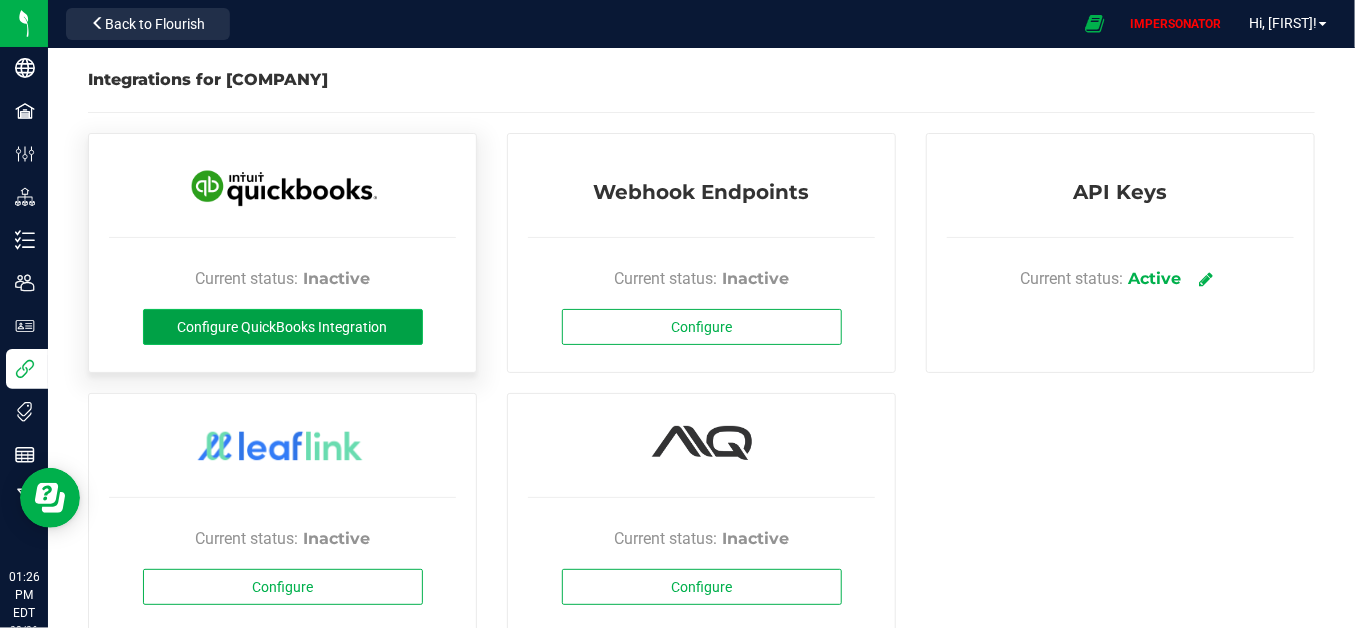 click on "Configure QuickBooks Integration" at bounding box center (283, 327) 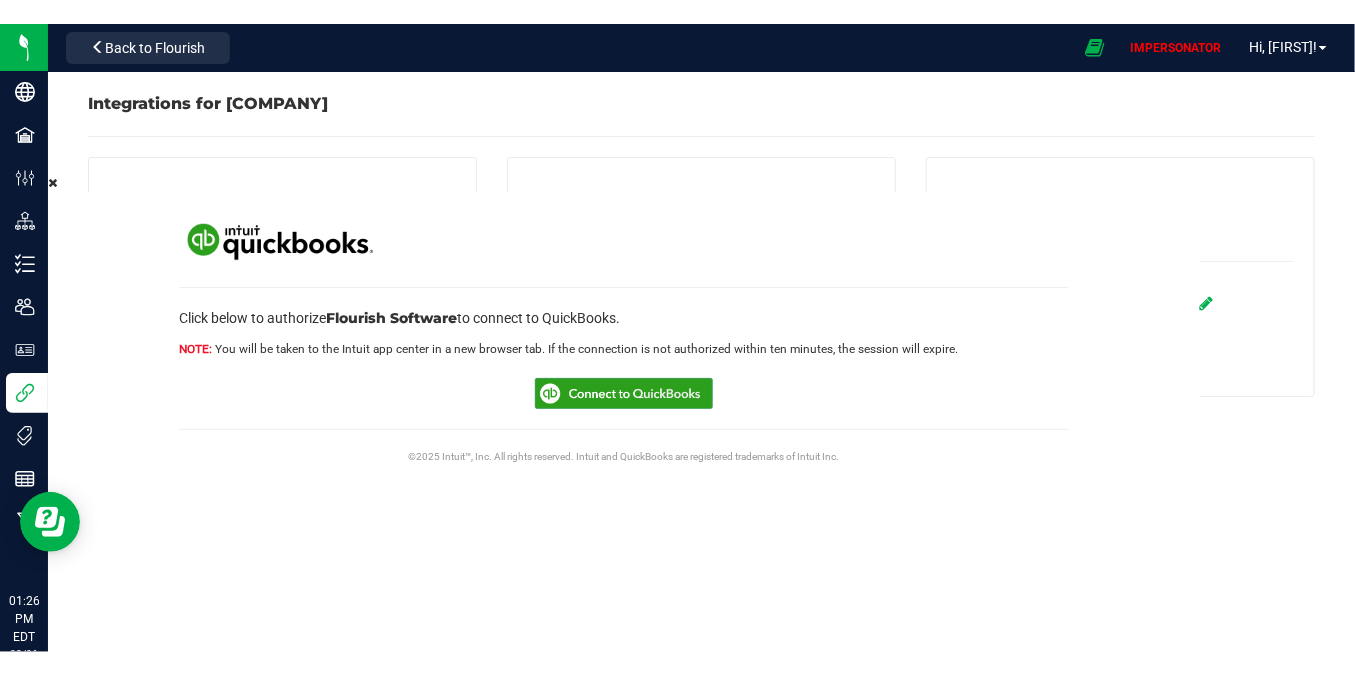 scroll, scrollTop: 0, scrollLeft: 0, axis: both 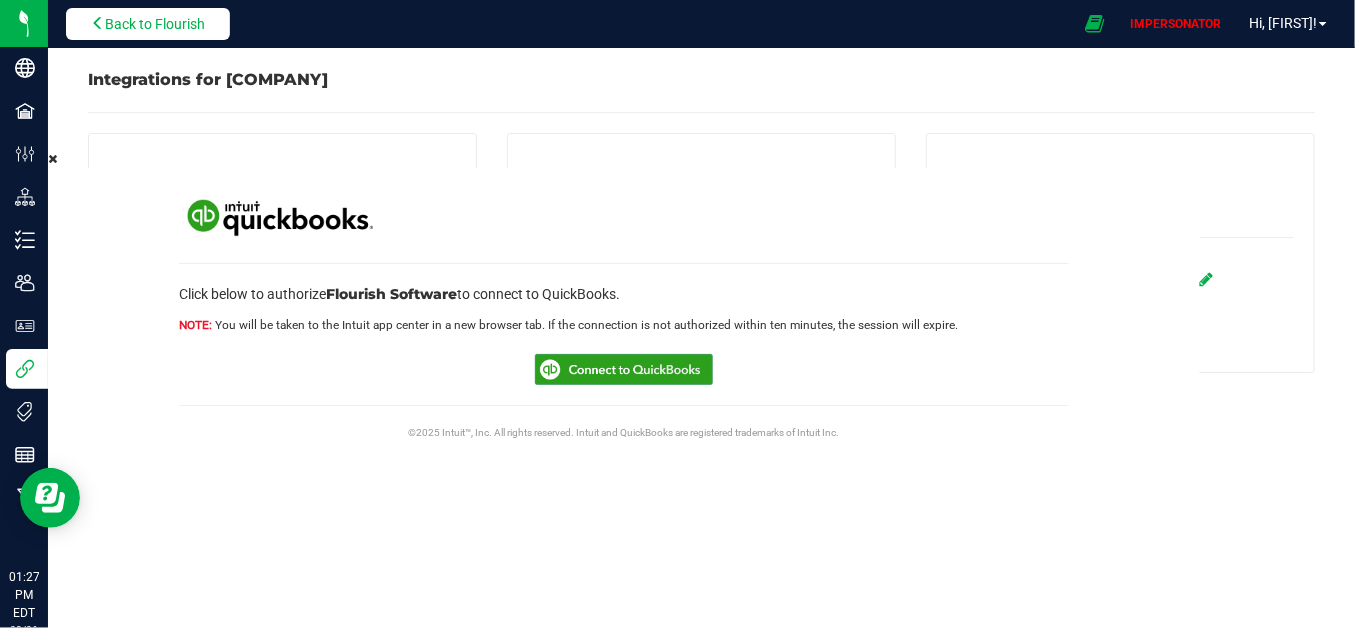 click on "Back to Flourish" at bounding box center (148, 24) 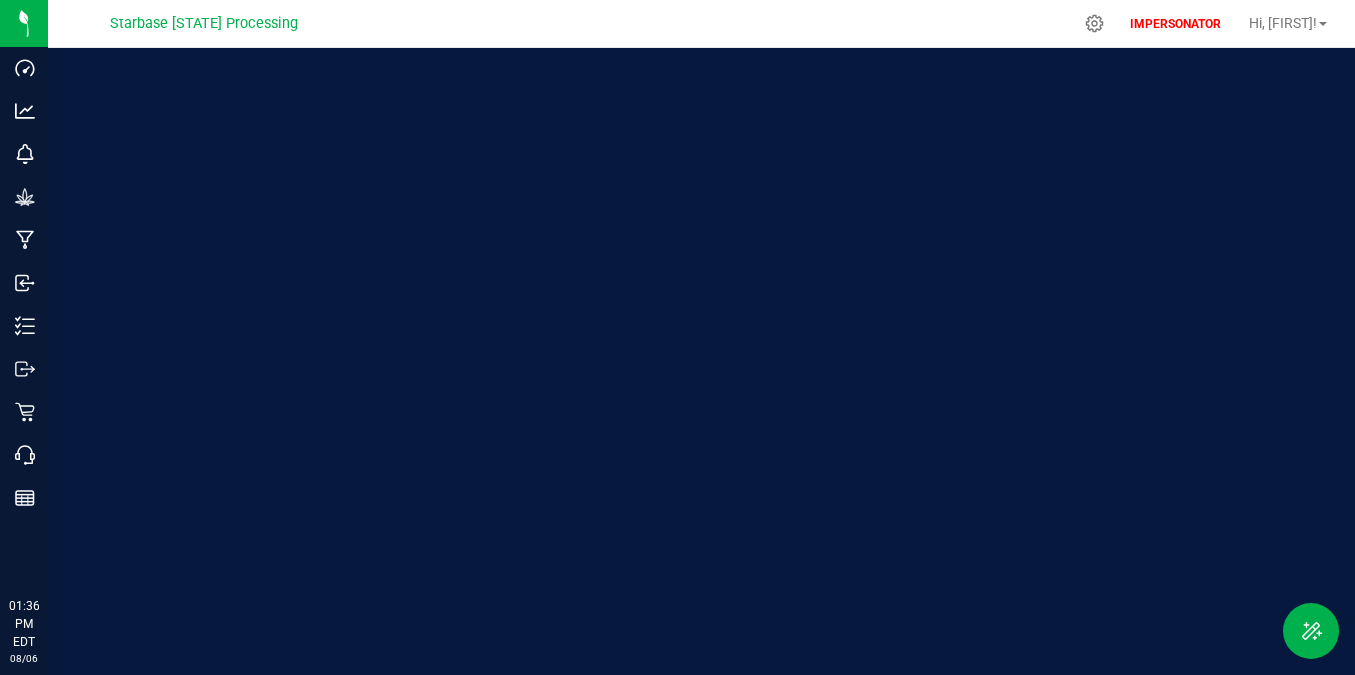 scroll, scrollTop: 0, scrollLeft: 0, axis: both 